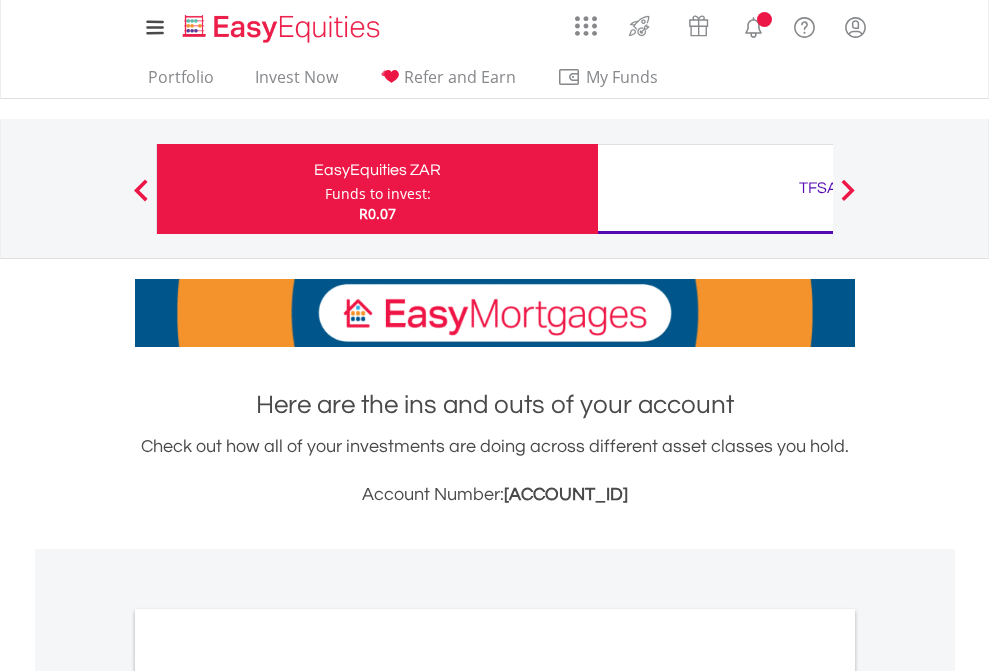 scroll, scrollTop: 0, scrollLeft: 0, axis: both 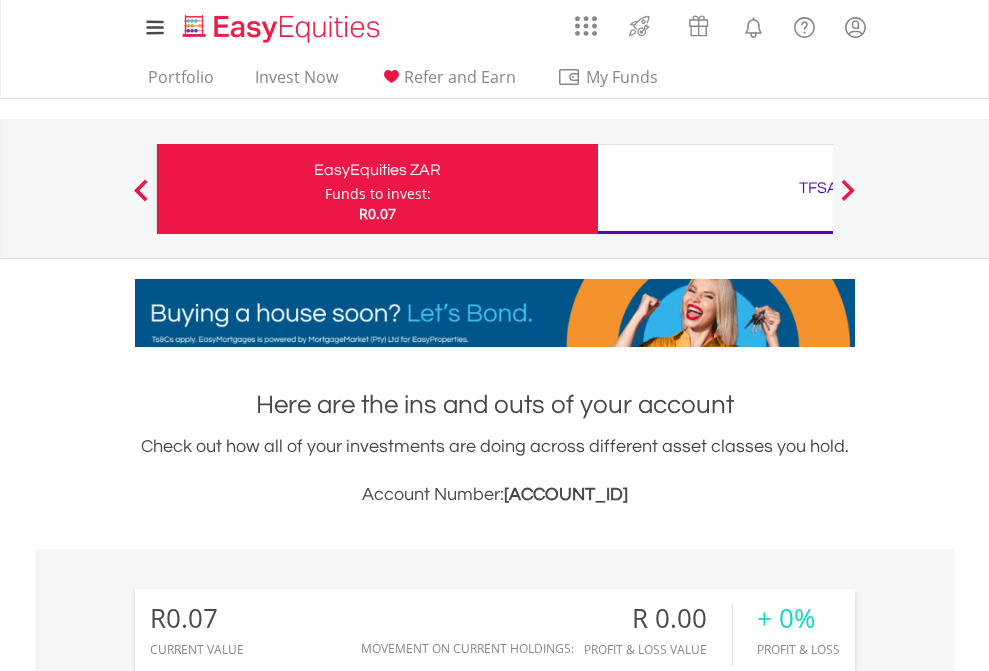 click on "Funds to invest:" at bounding box center [378, 194] 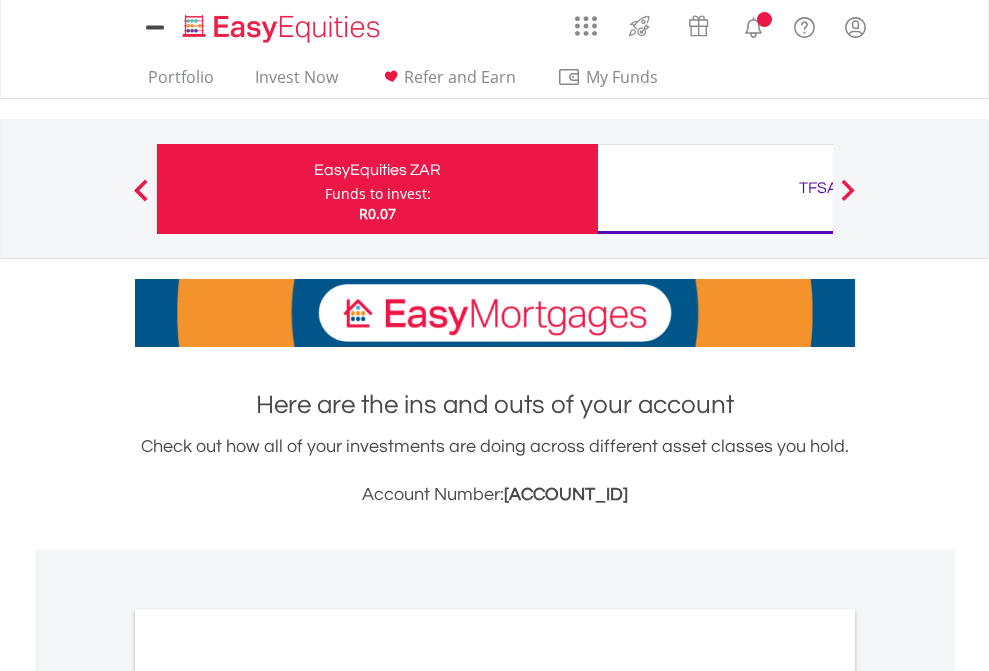 scroll, scrollTop: 0, scrollLeft: 0, axis: both 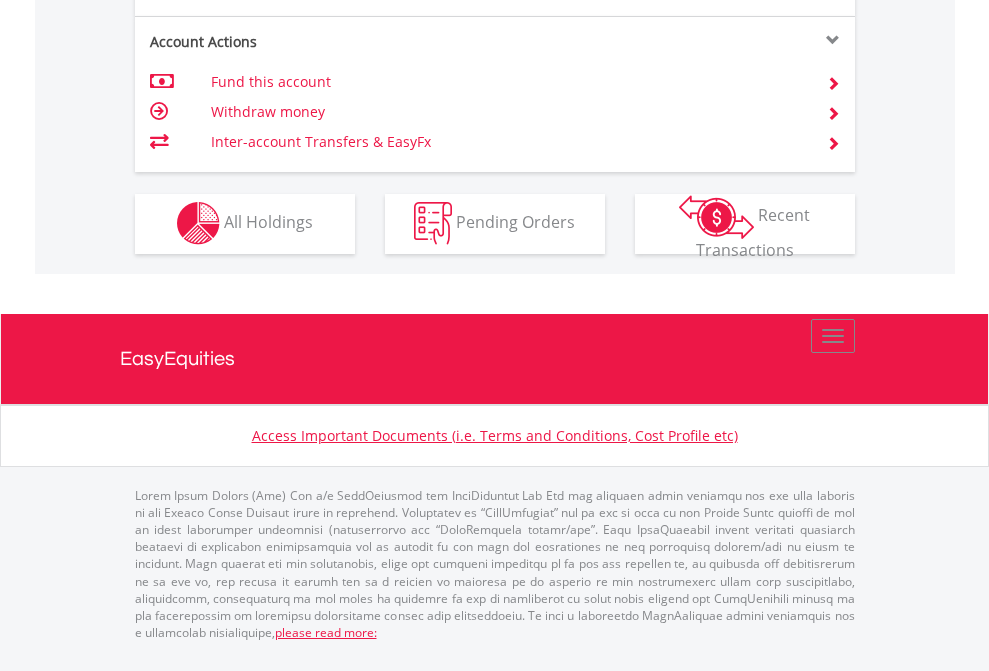 click on "Investment types" at bounding box center (706, -353) 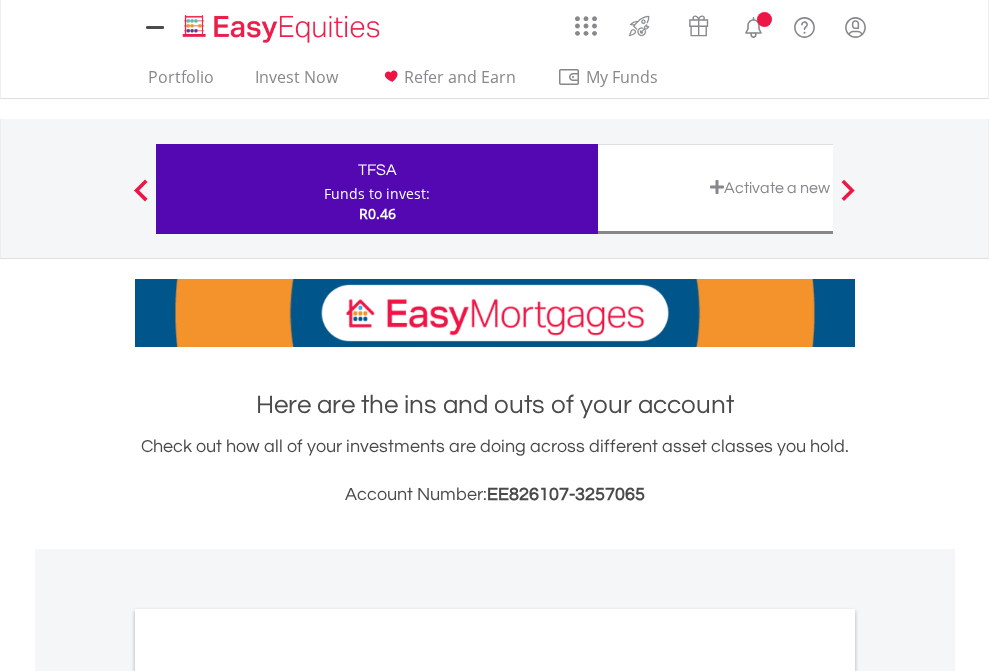 scroll, scrollTop: 0, scrollLeft: 0, axis: both 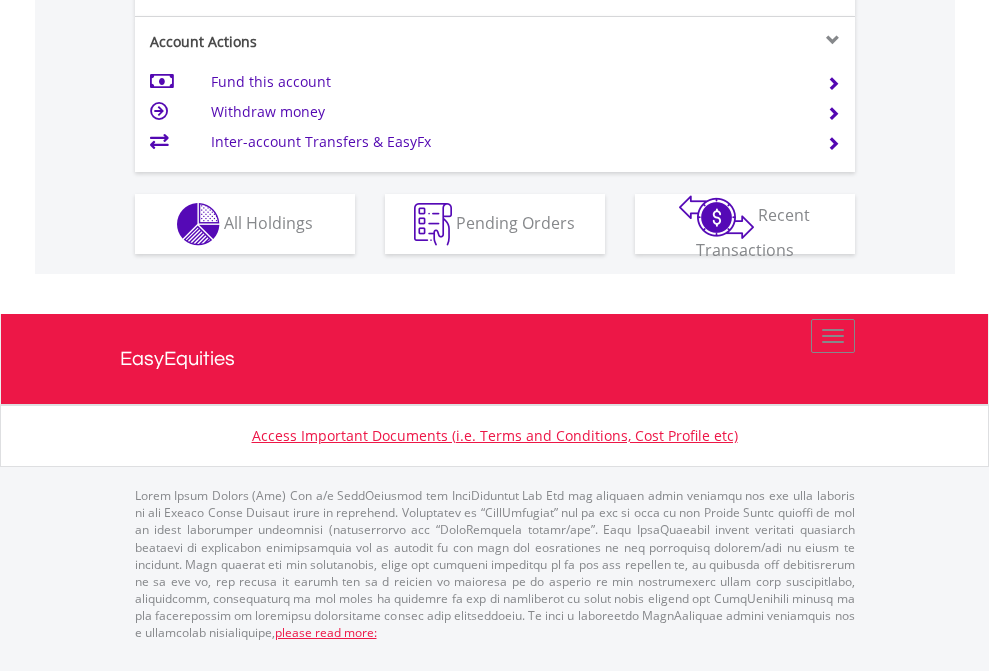 click on "Investment types" at bounding box center [706, -337] 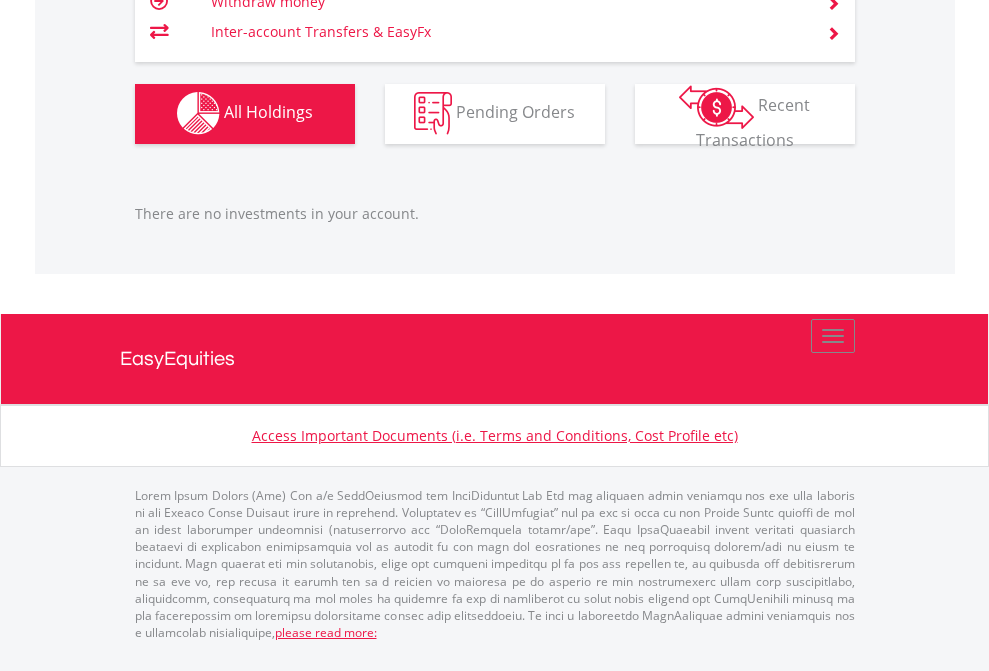 scroll, scrollTop: 1980, scrollLeft: 0, axis: vertical 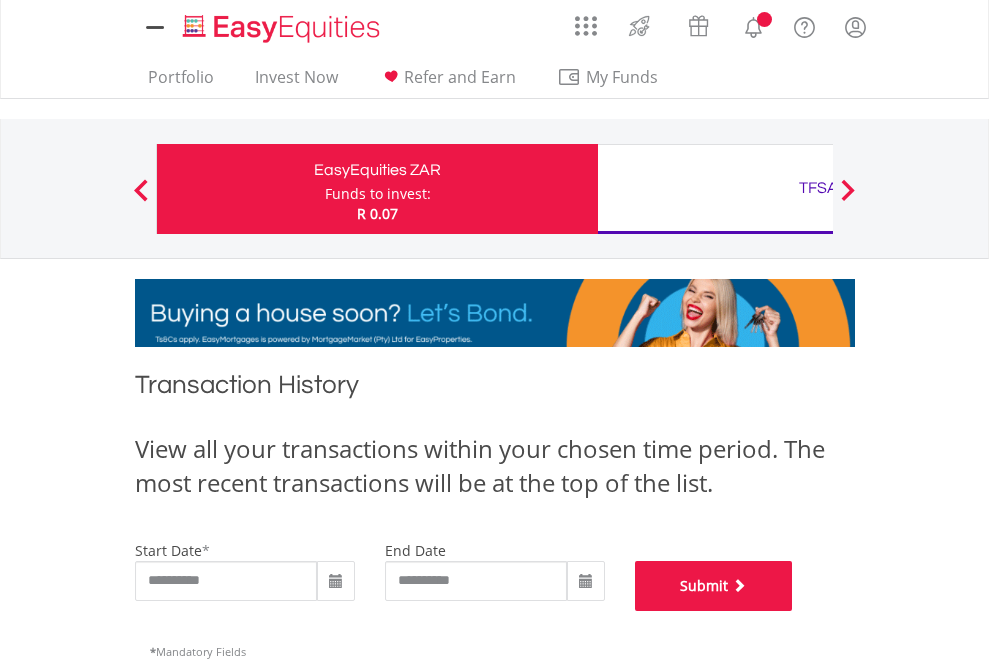 click on "Submit" at bounding box center [714, 586] 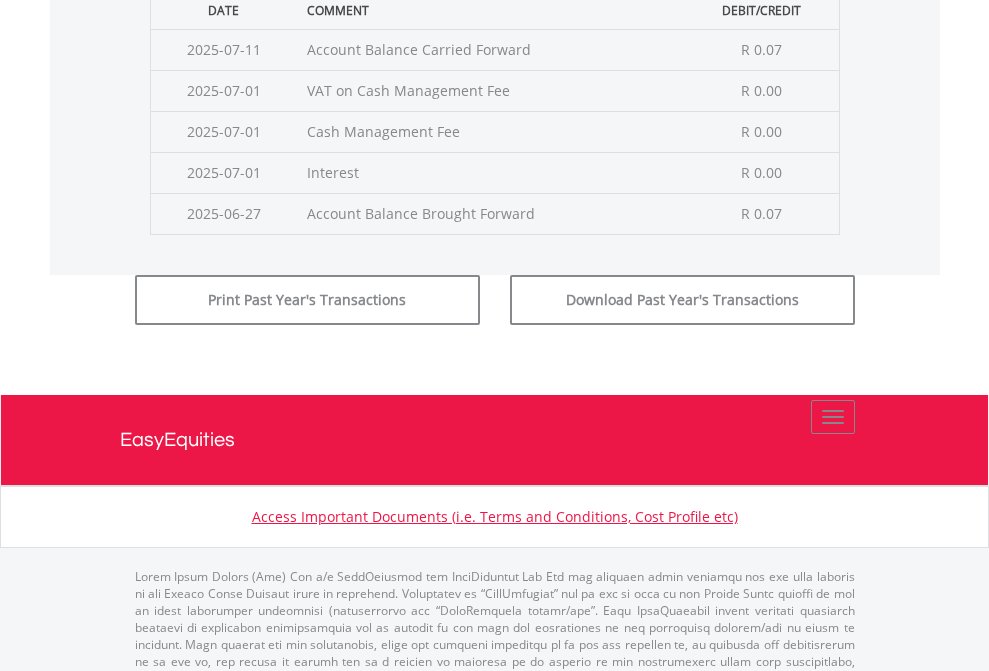 scroll, scrollTop: 811, scrollLeft: 0, axis: vertical 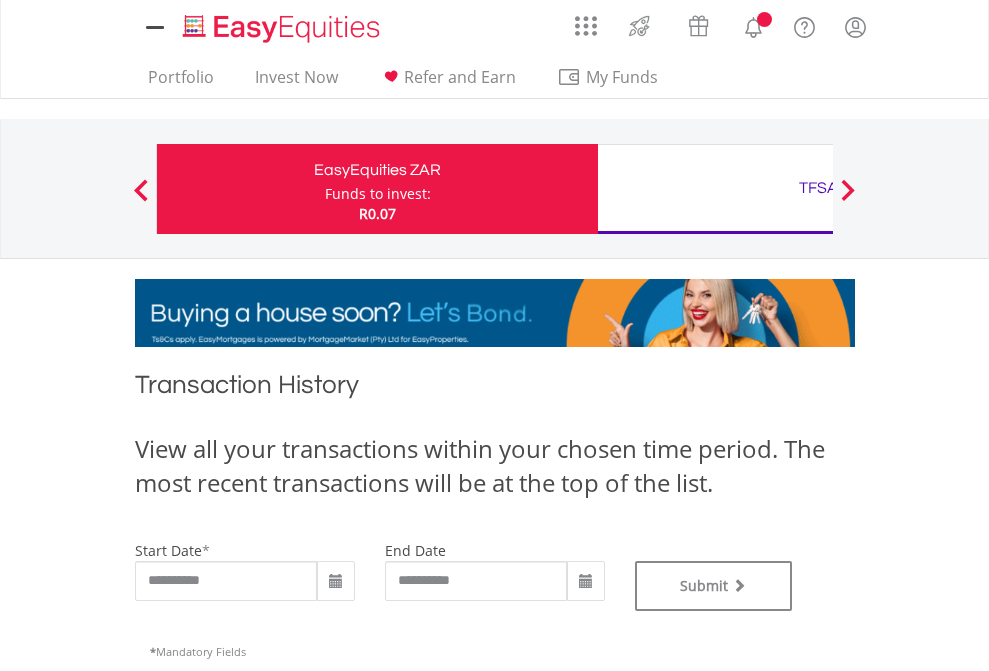 click on "TFSA" at bounding box center [818, 188] 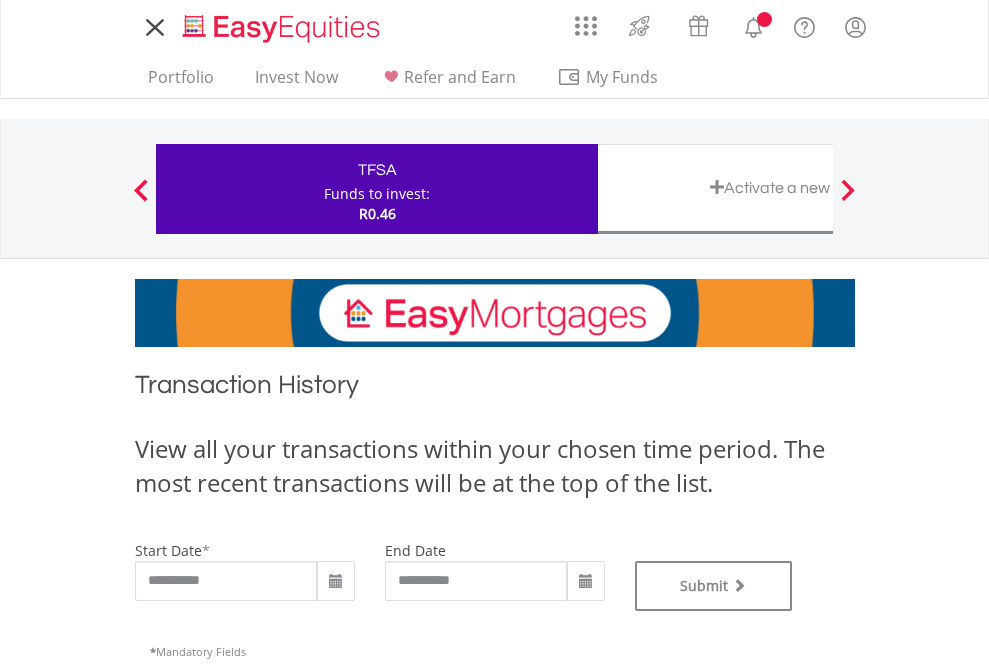 scroll, scrollTop: 0, scrollLeft: 0, axis: both 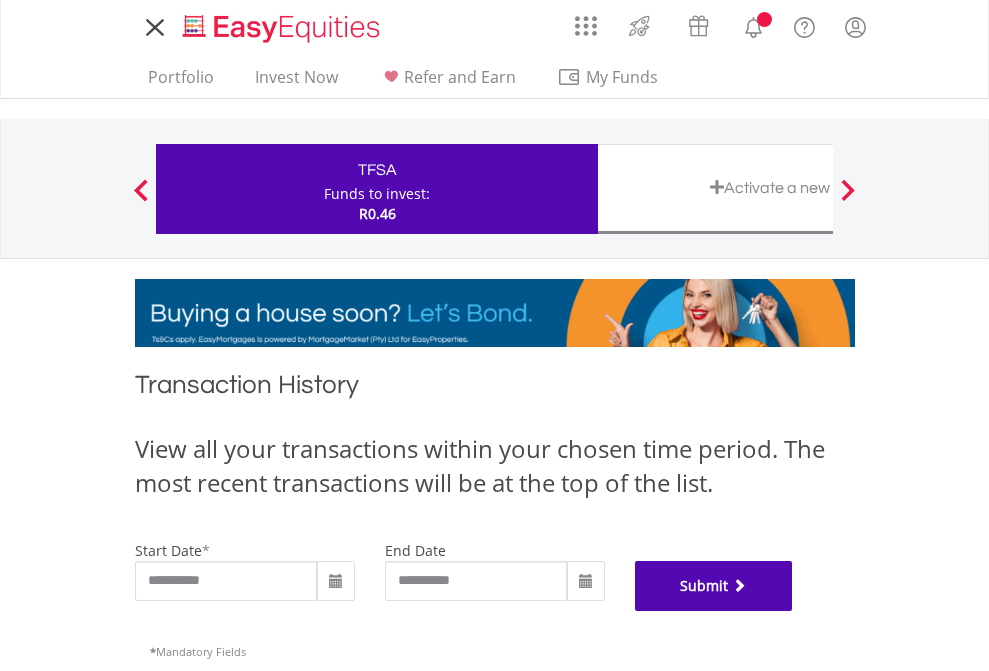 click on "Submit" at bounding box center [714, 586] 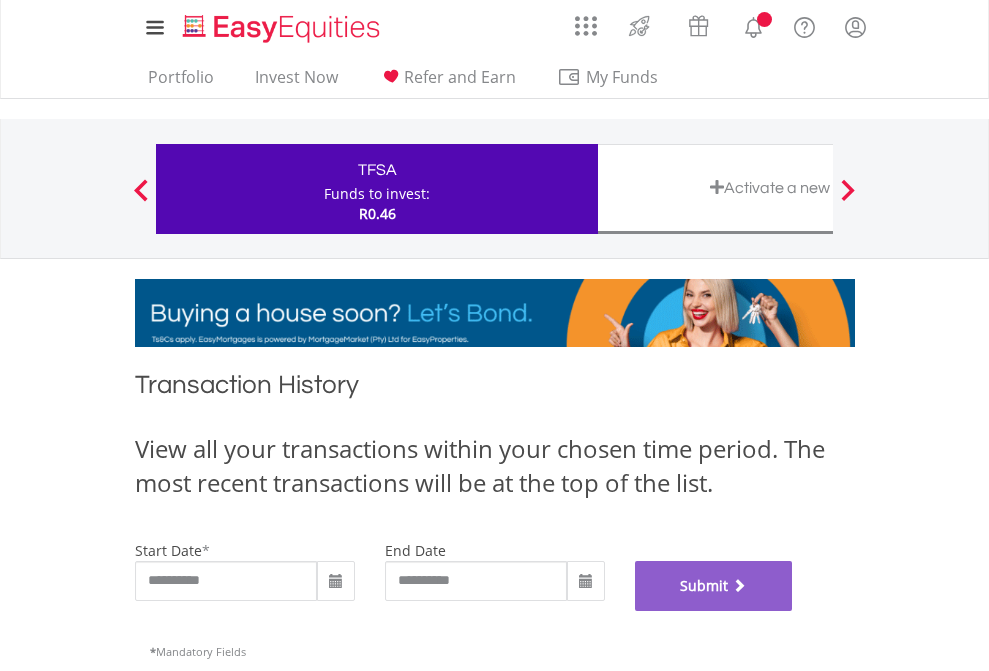 scroll, scrollTop: 811, scrollLeft: 0, axis: vertical 